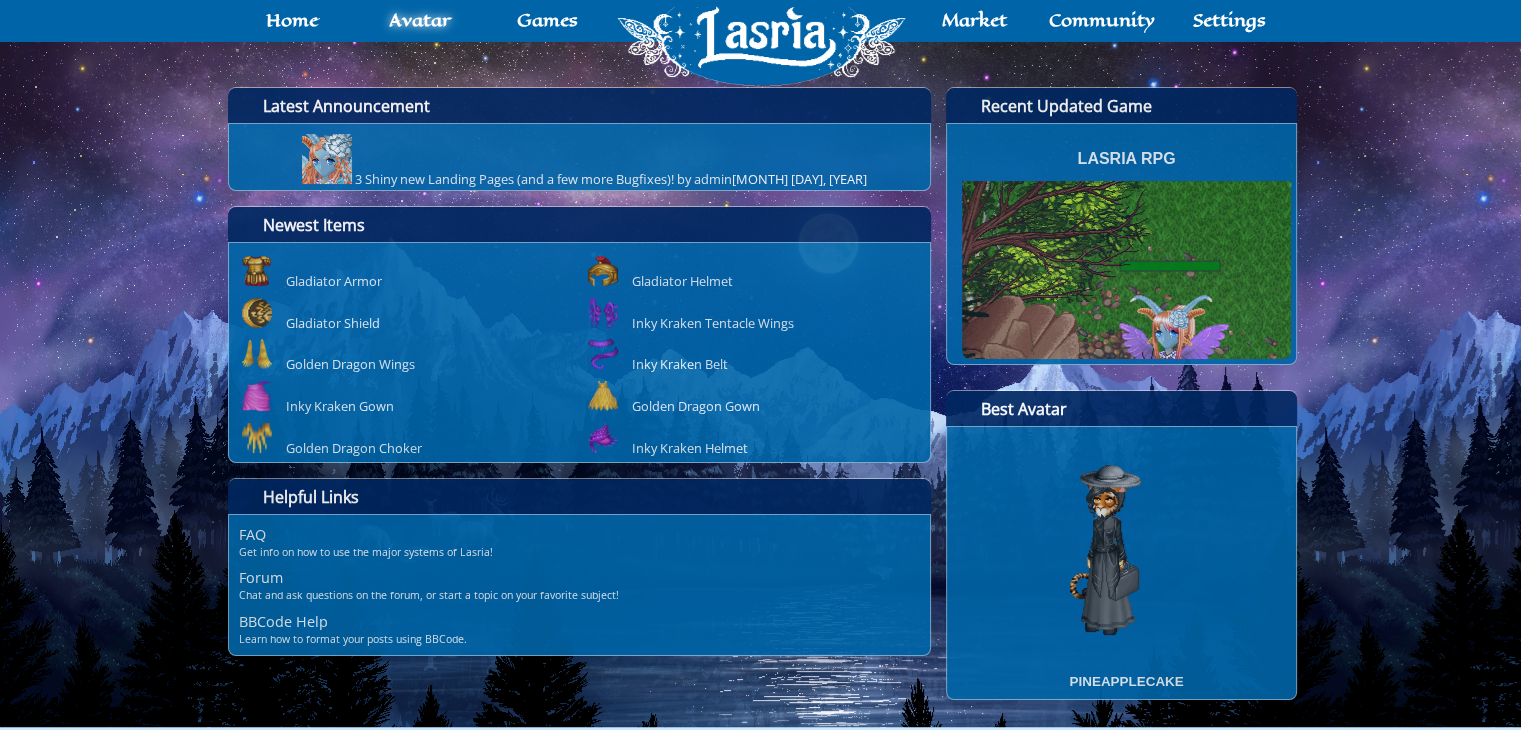 scroll, scrollTop: 232, scrollLeft: 0, axis: vertical 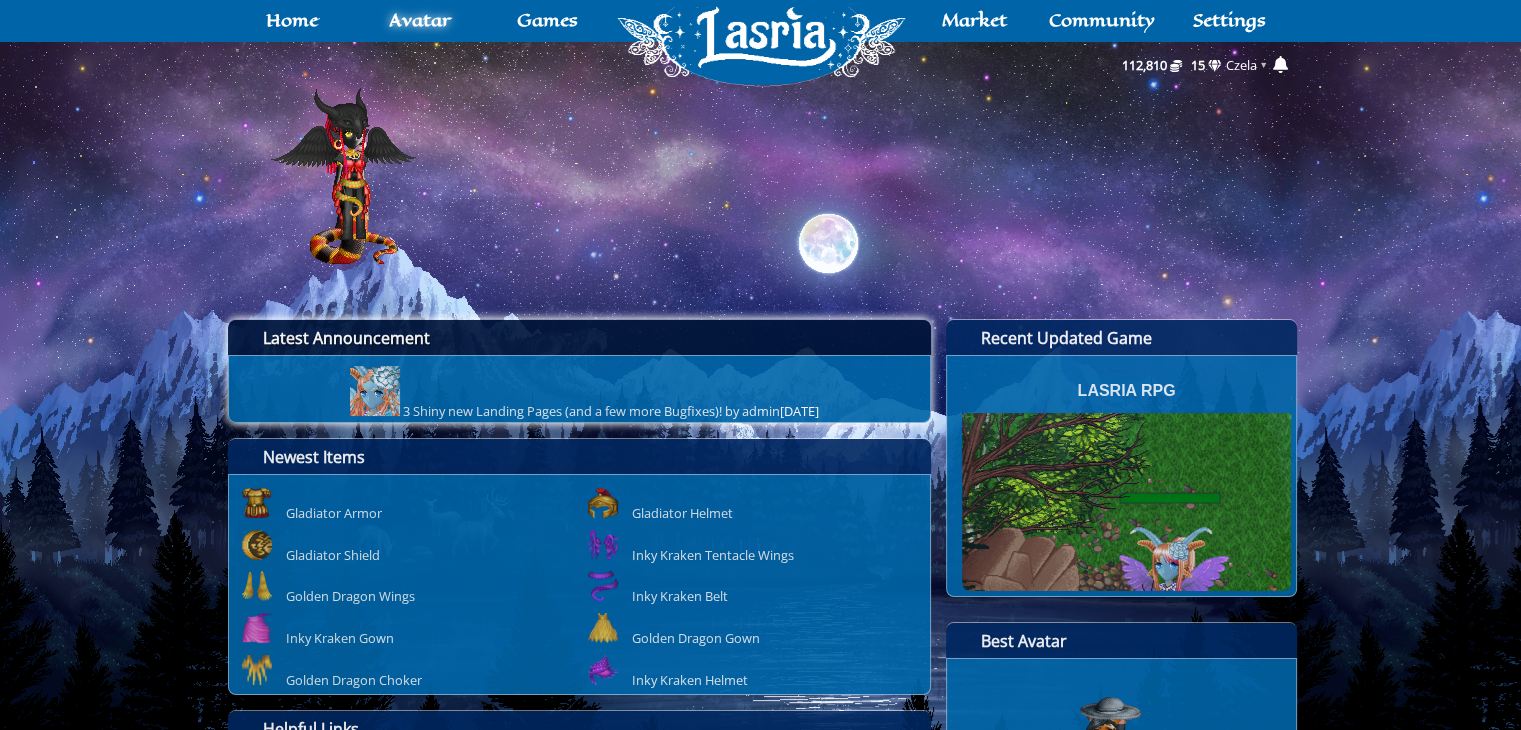 click on "Latest Announcement" at bounding box center (579, 338) 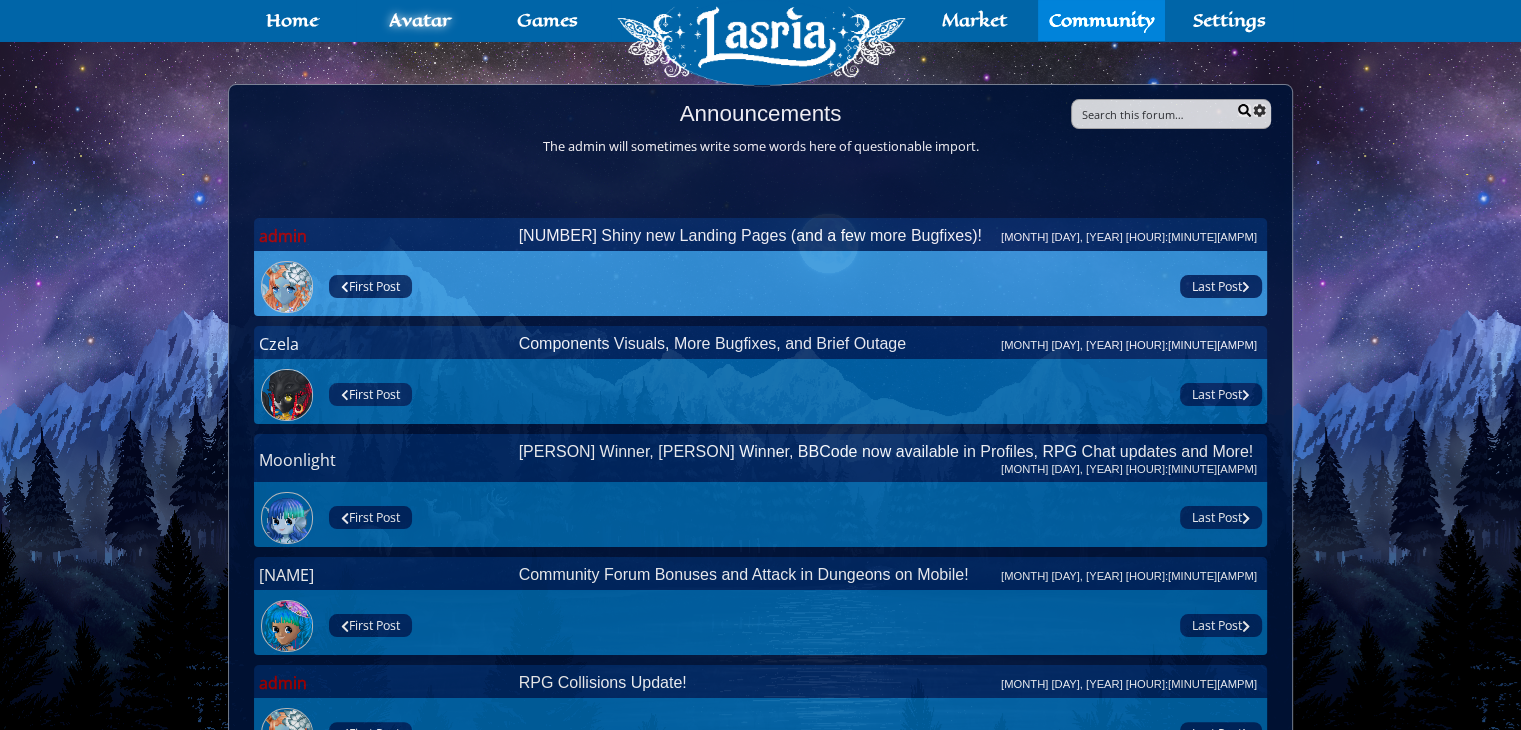 scroll, scrollTop: 235, scrollLeft: 0, axis: vertical 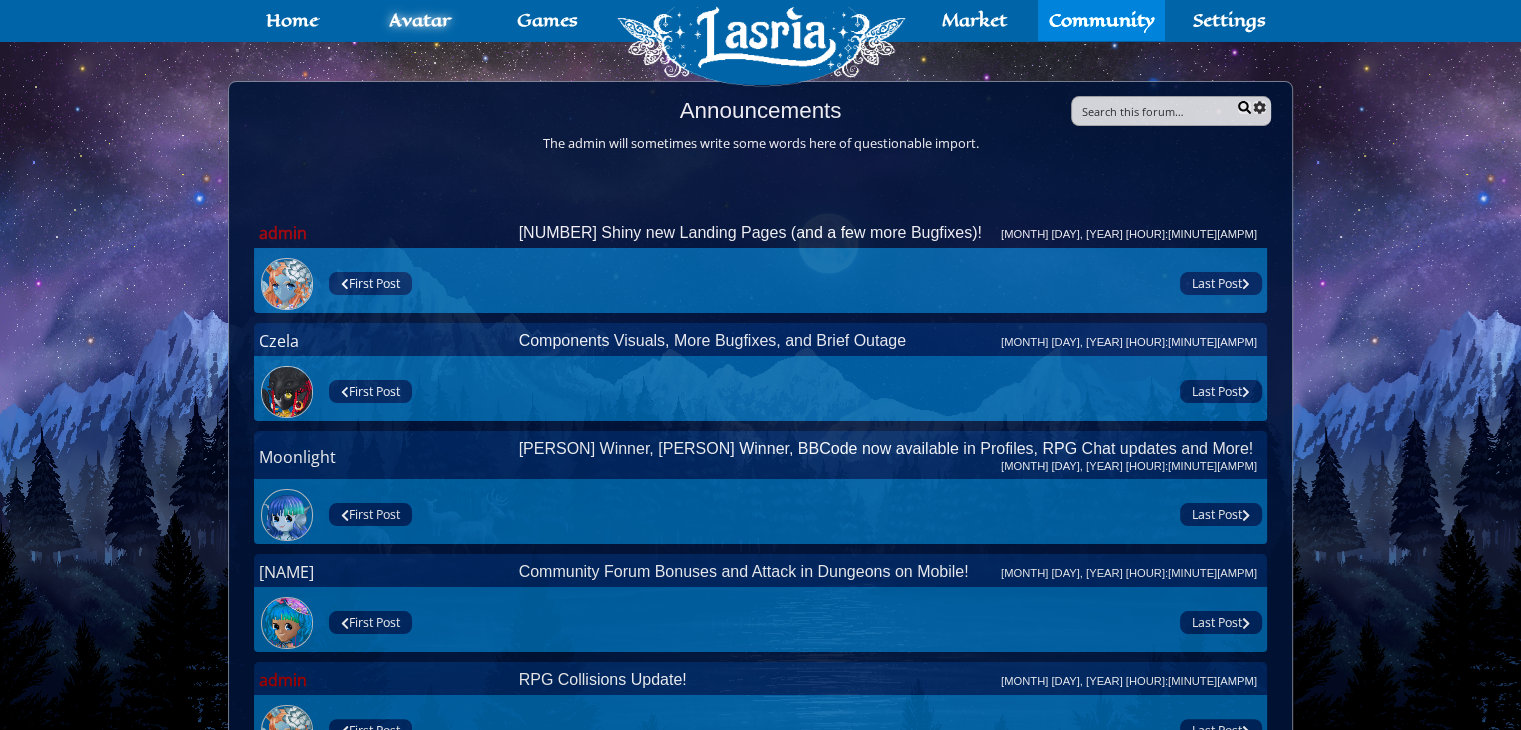 click on "3 Shiny new Landing Pages (and a few more Bugfixes)!
Aug 07, 2025 10:08pm" at bounding box center [888, 233] 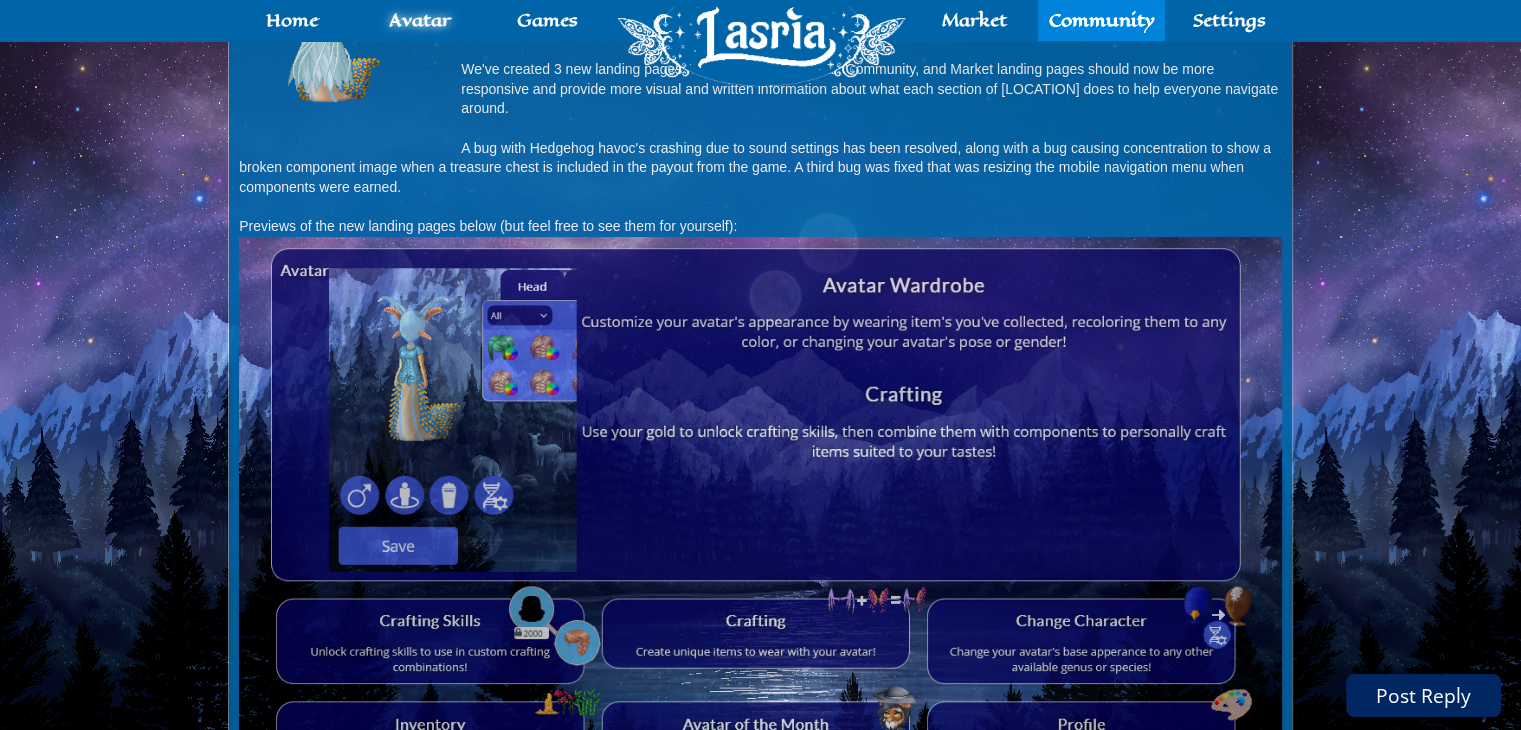 scroll, scrollTop: 640, scrollLeft: 0, axis: vertical 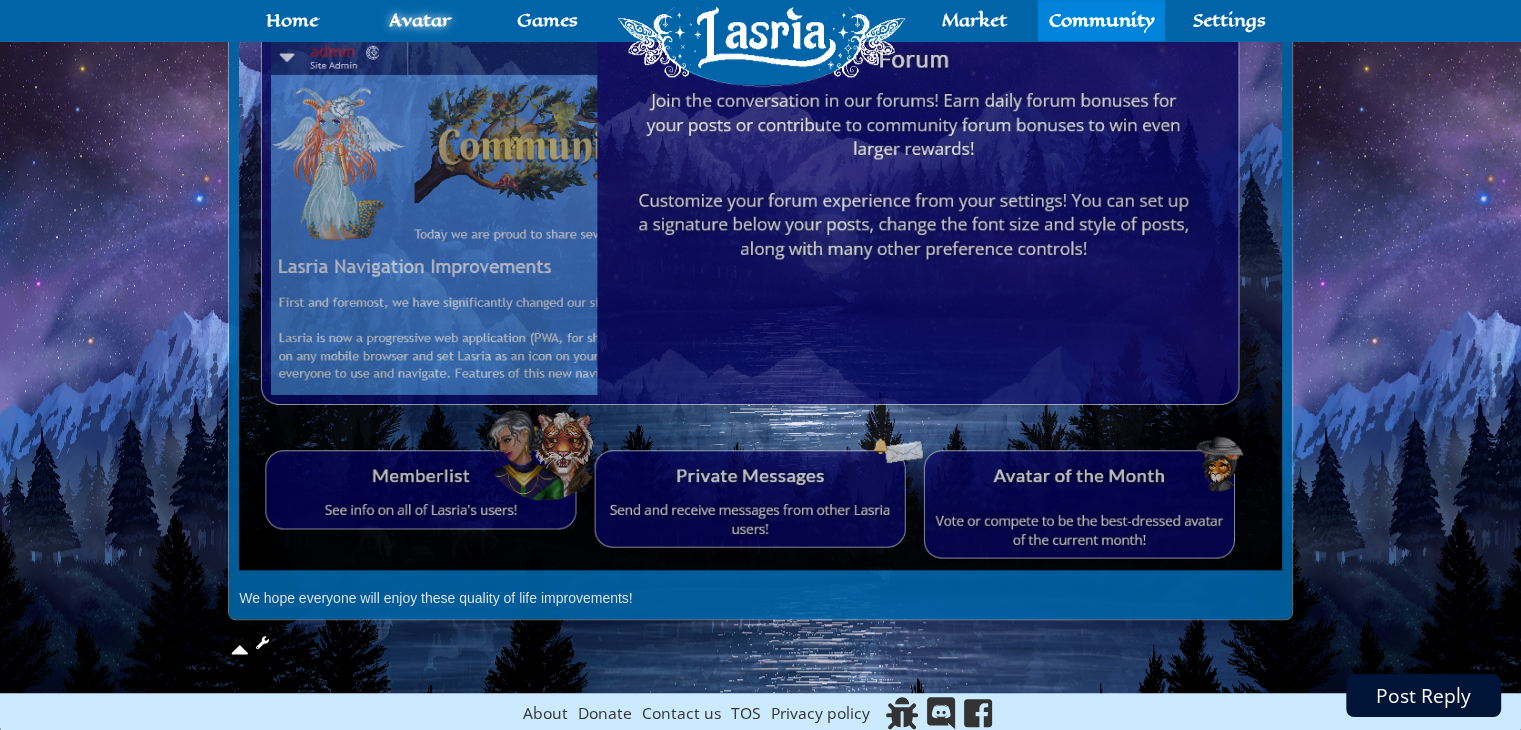 click on "Post Reply" at bounding box center [1423, 695] 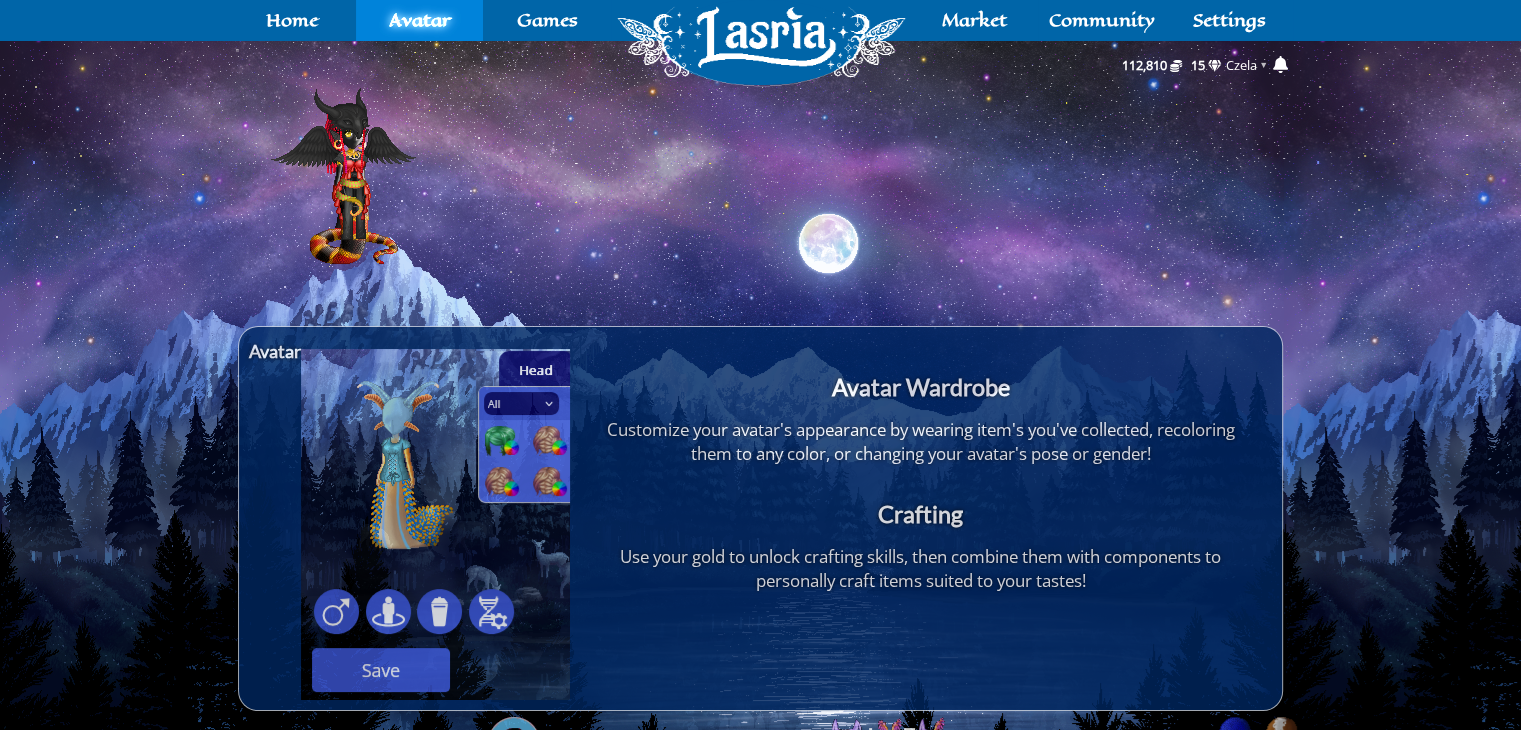 scroll, scrollTop: 301, scrollLeft: 0, axis: vertical 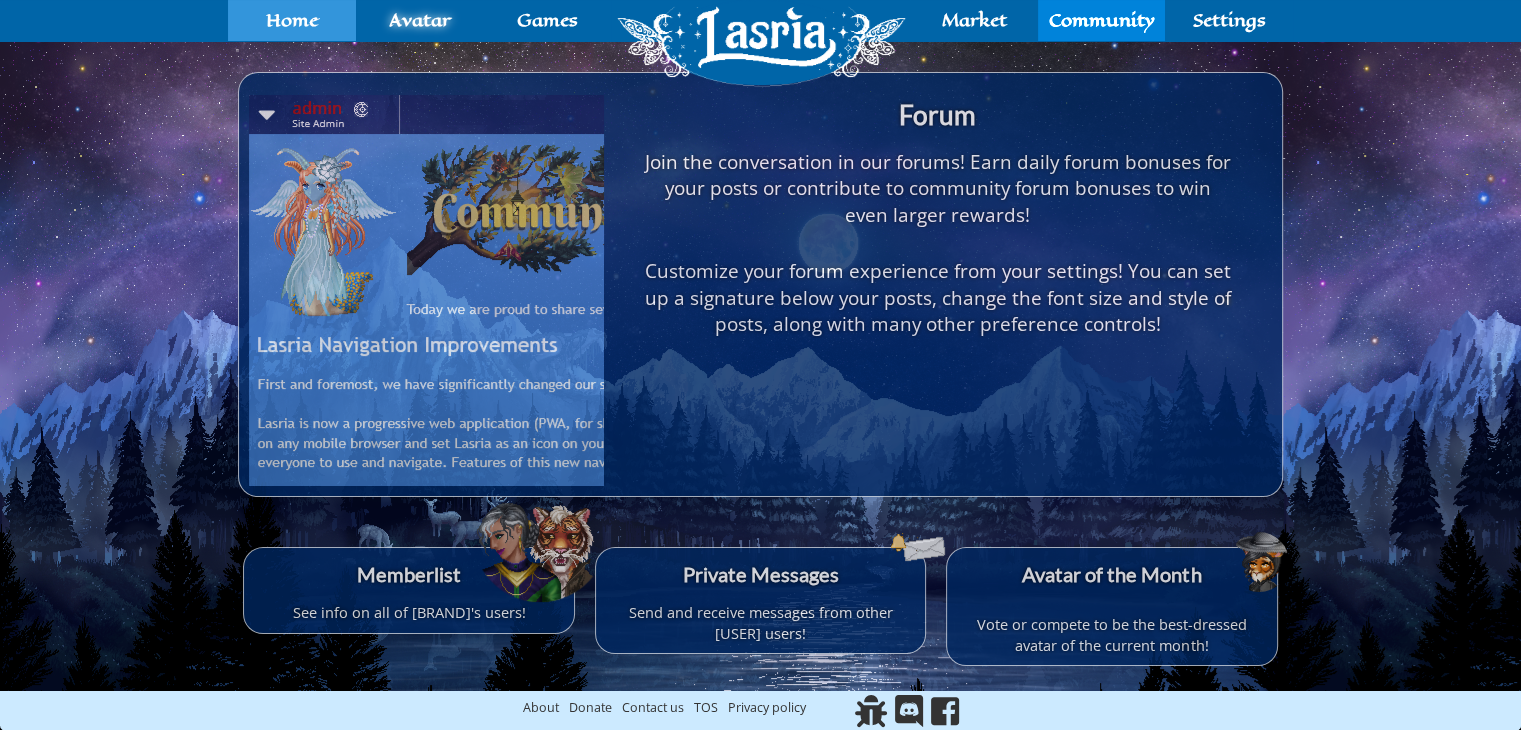 click on "Home" at bounding box center [292, 20] 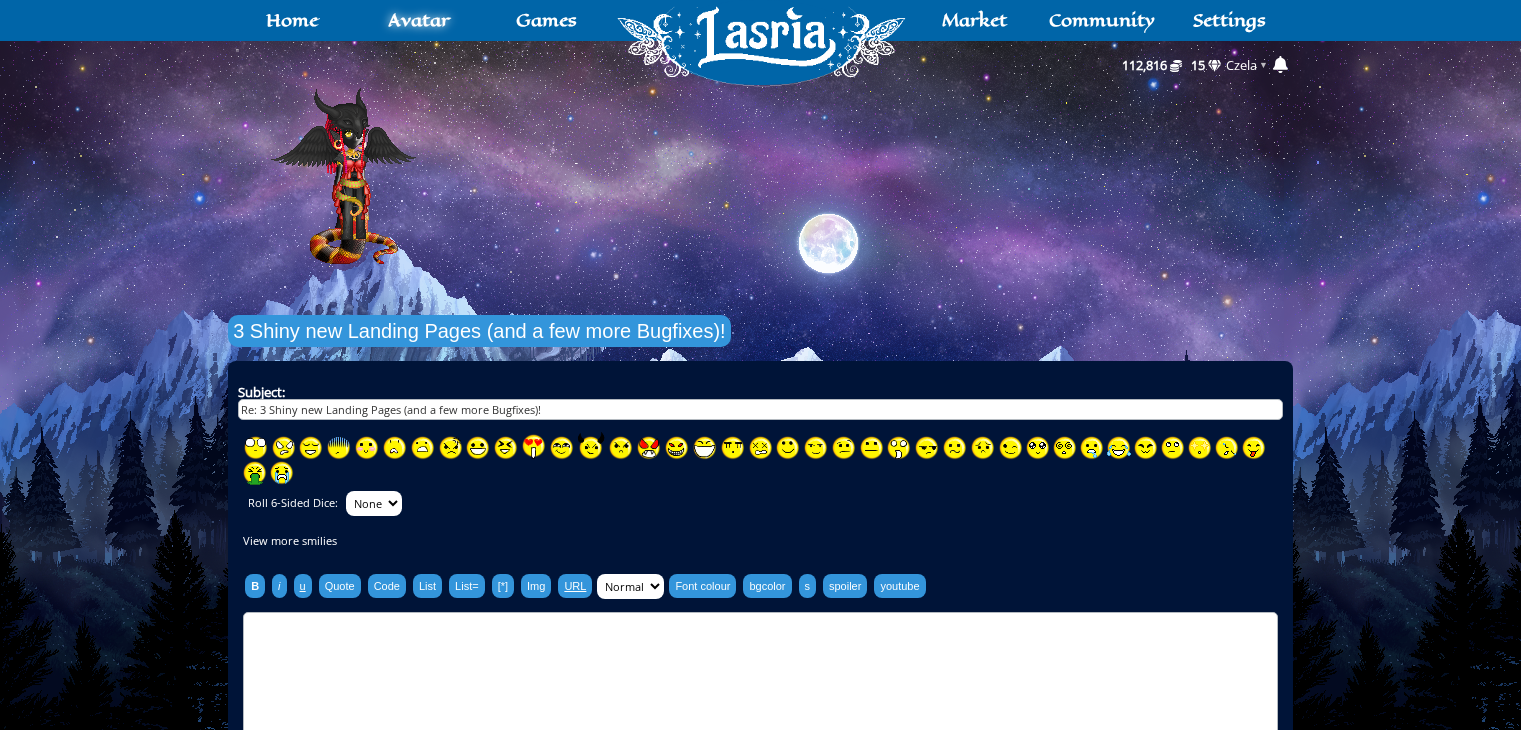 scroll, scrollTop: 0, scrollLeft: 0, axis: both 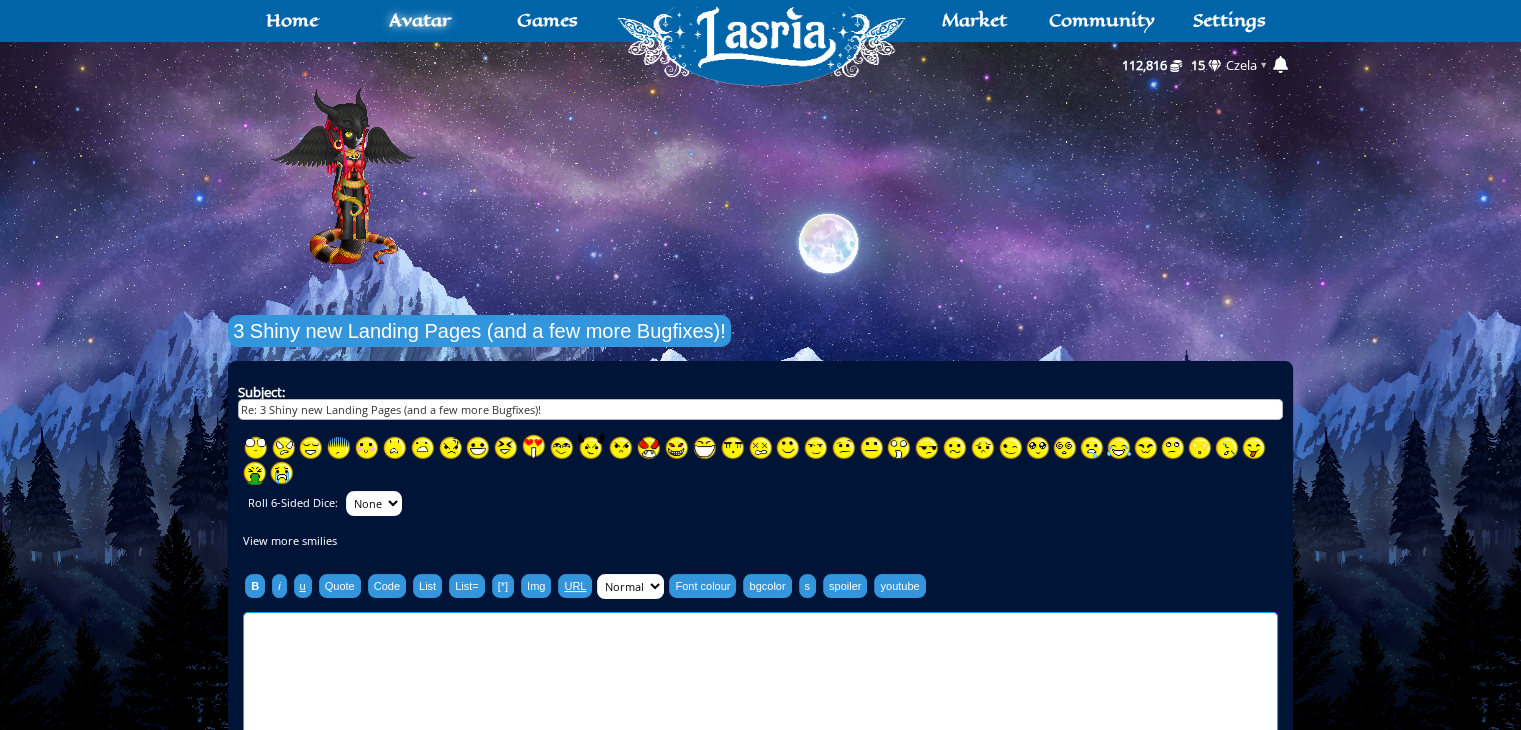 click at bounding box center (760, 747) 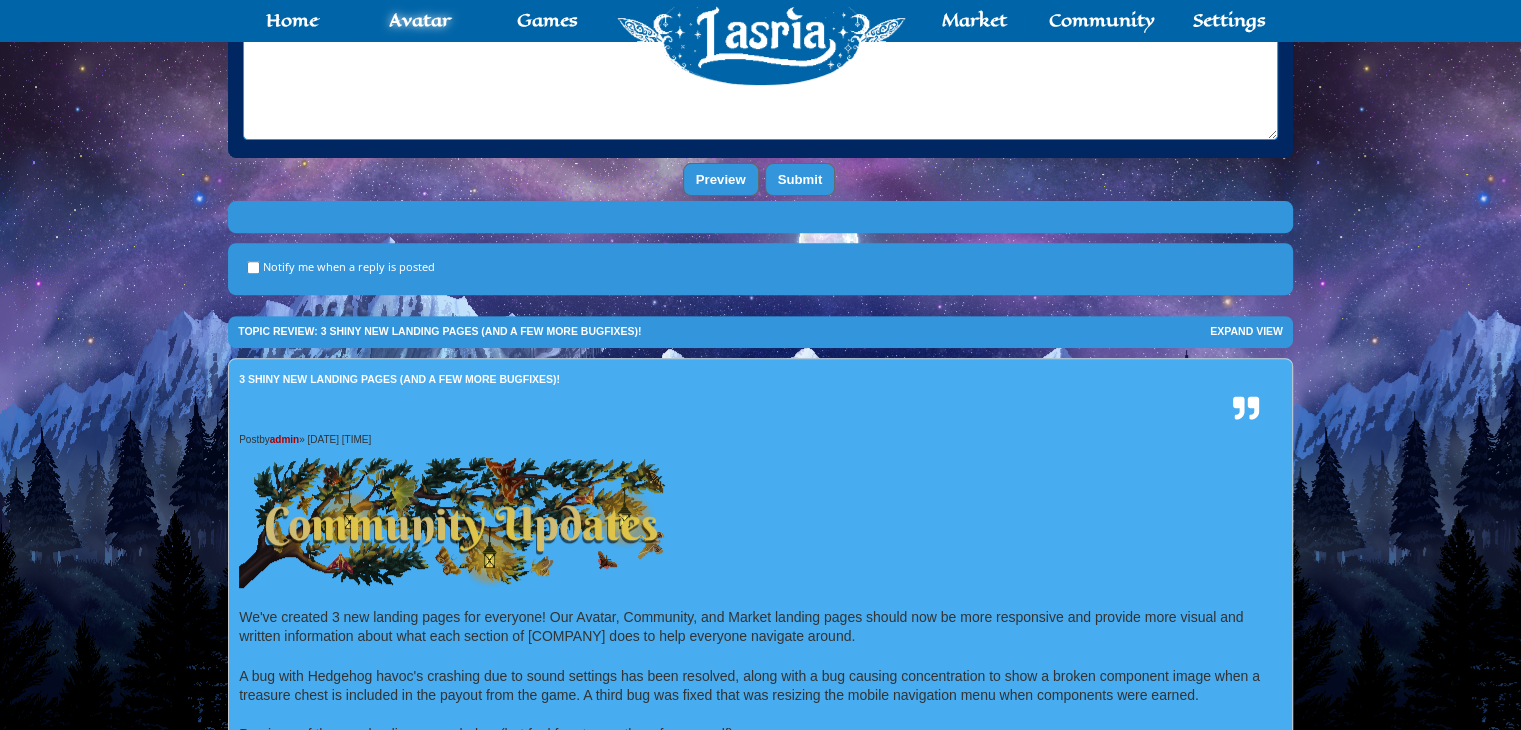 scroll, scrollTop: 746, scrollLeft: 0, axis: vertical 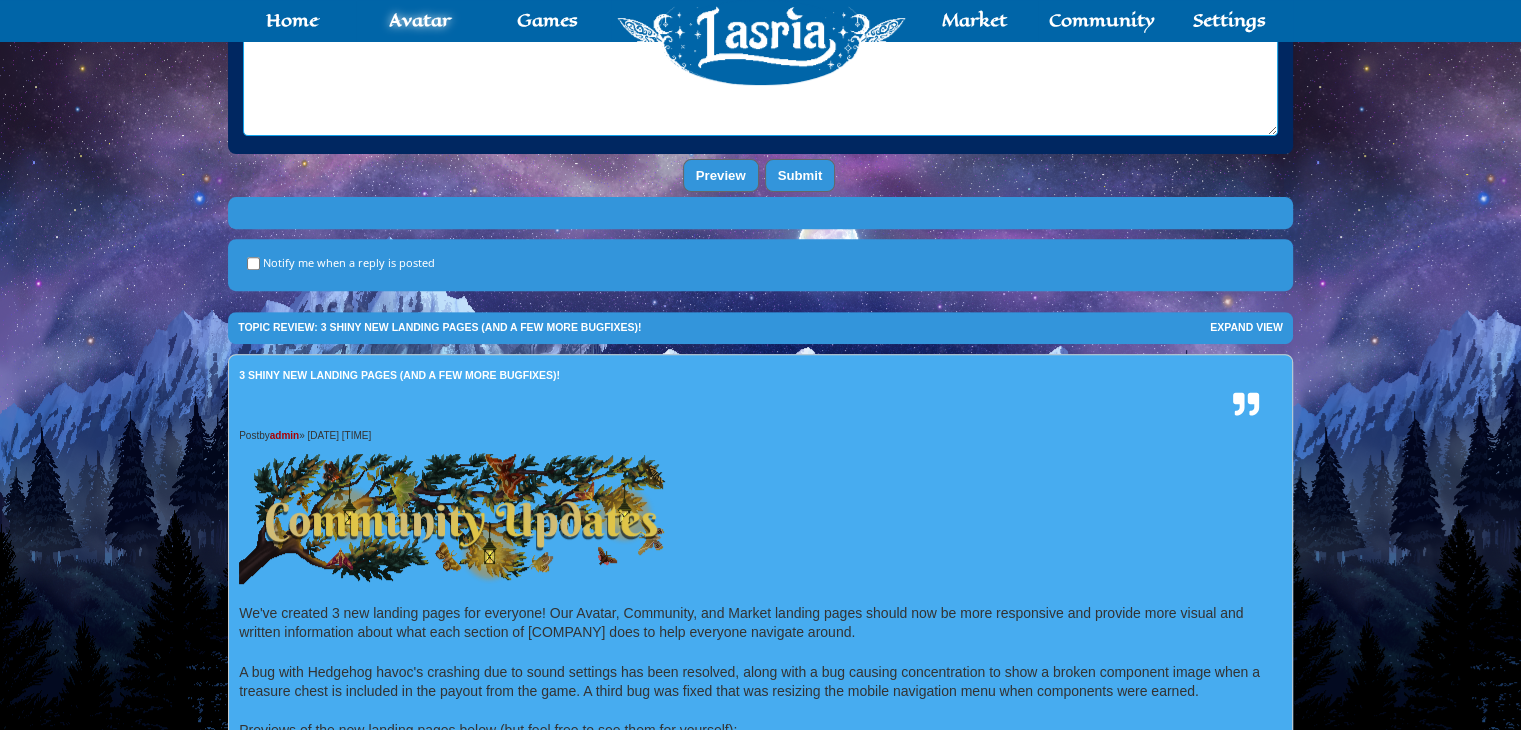 type on "Absolutely love these landing pages! They're smooth as heck looking!" 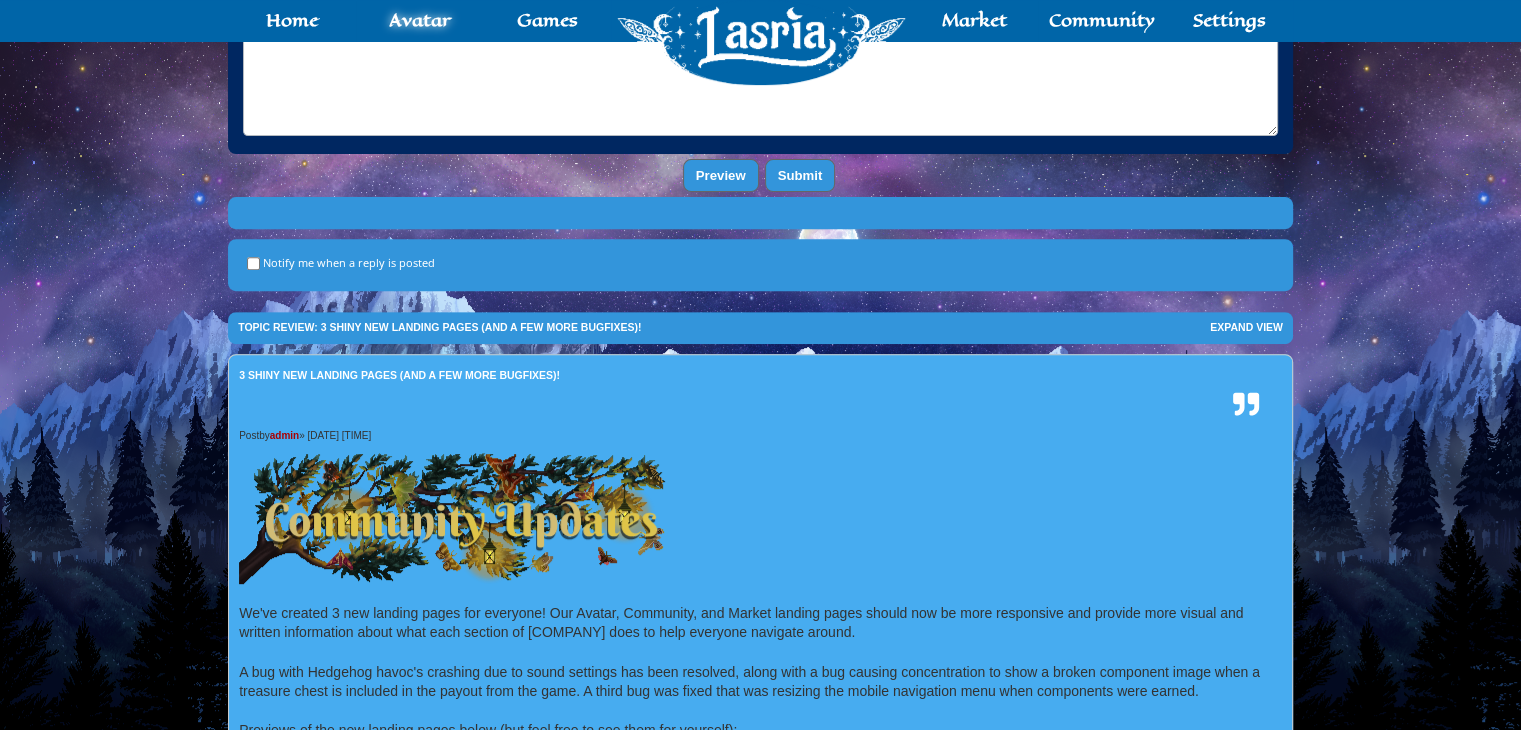 click at bounding box center [760, 131] 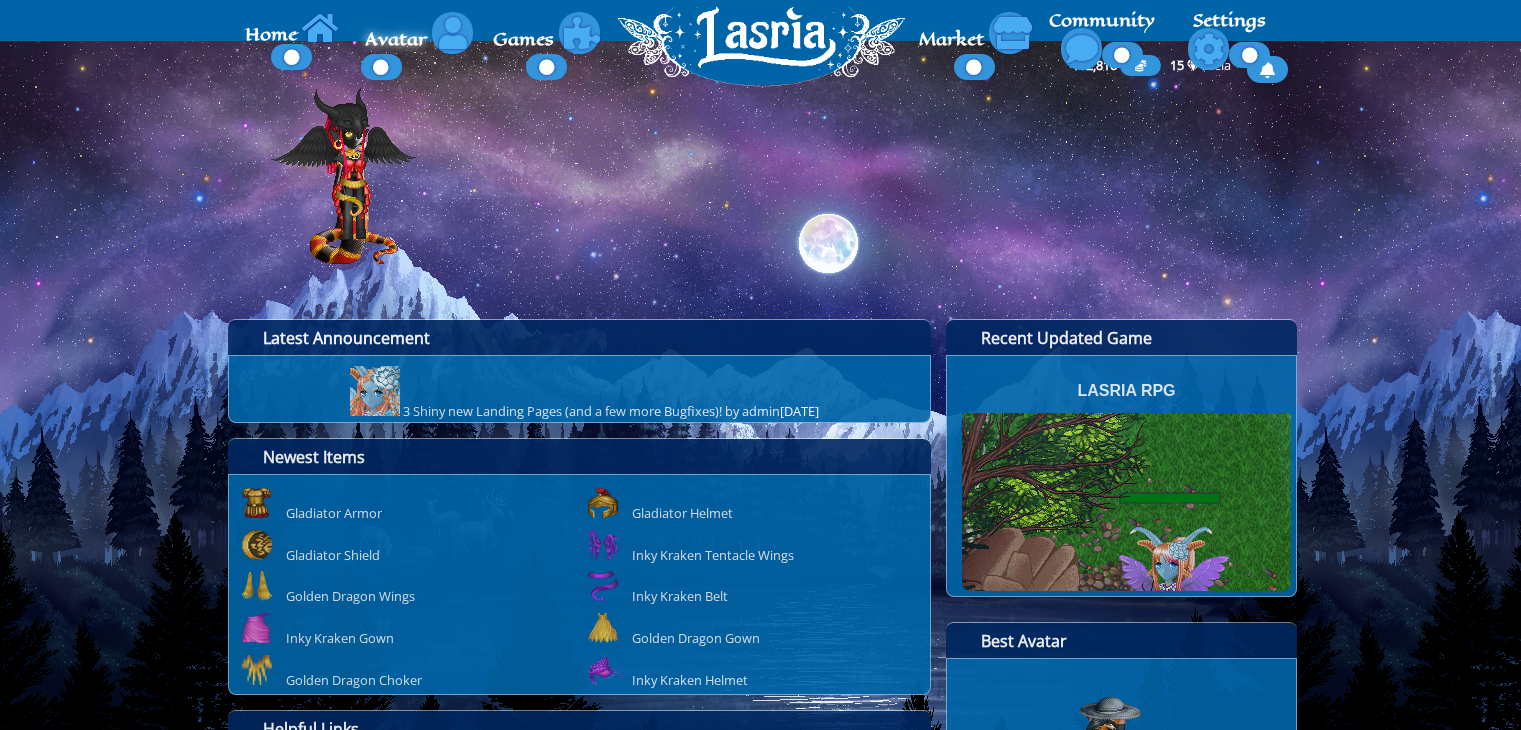 scroll, scrollTop: 0, scrollLeft: 0, axis: both 